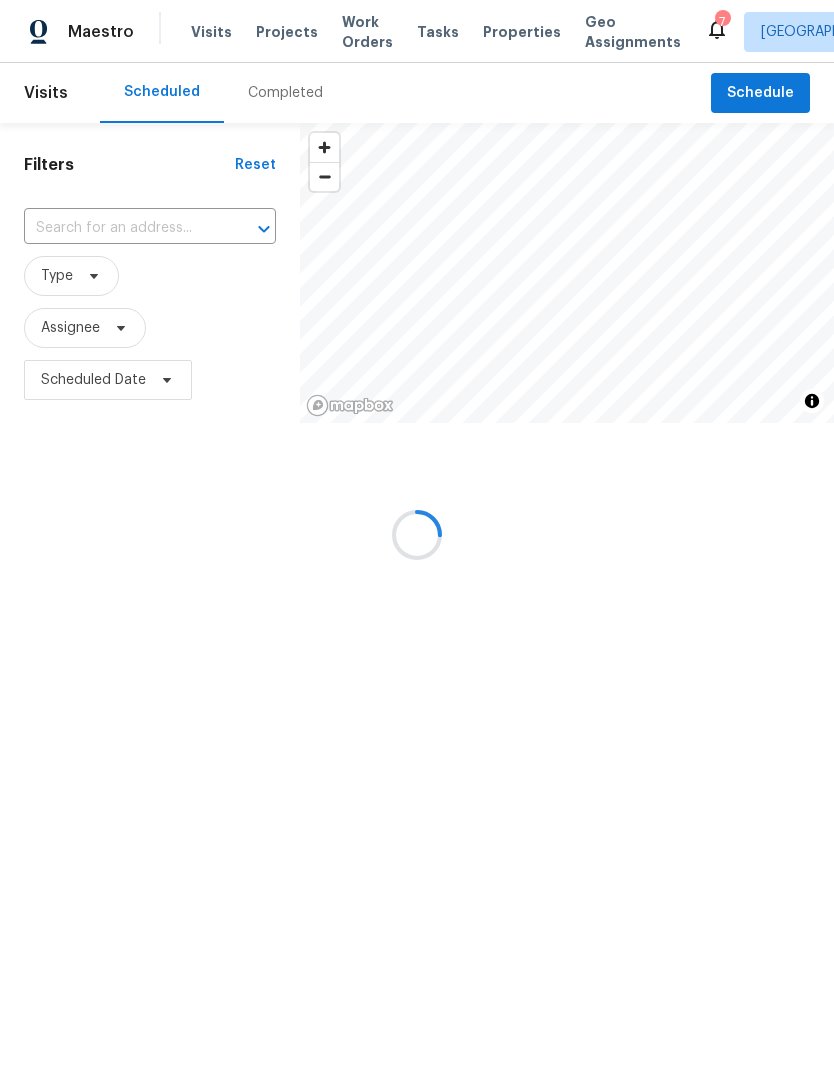 scroll, scrollTop: 0, scrollLeft: 0, axis: both 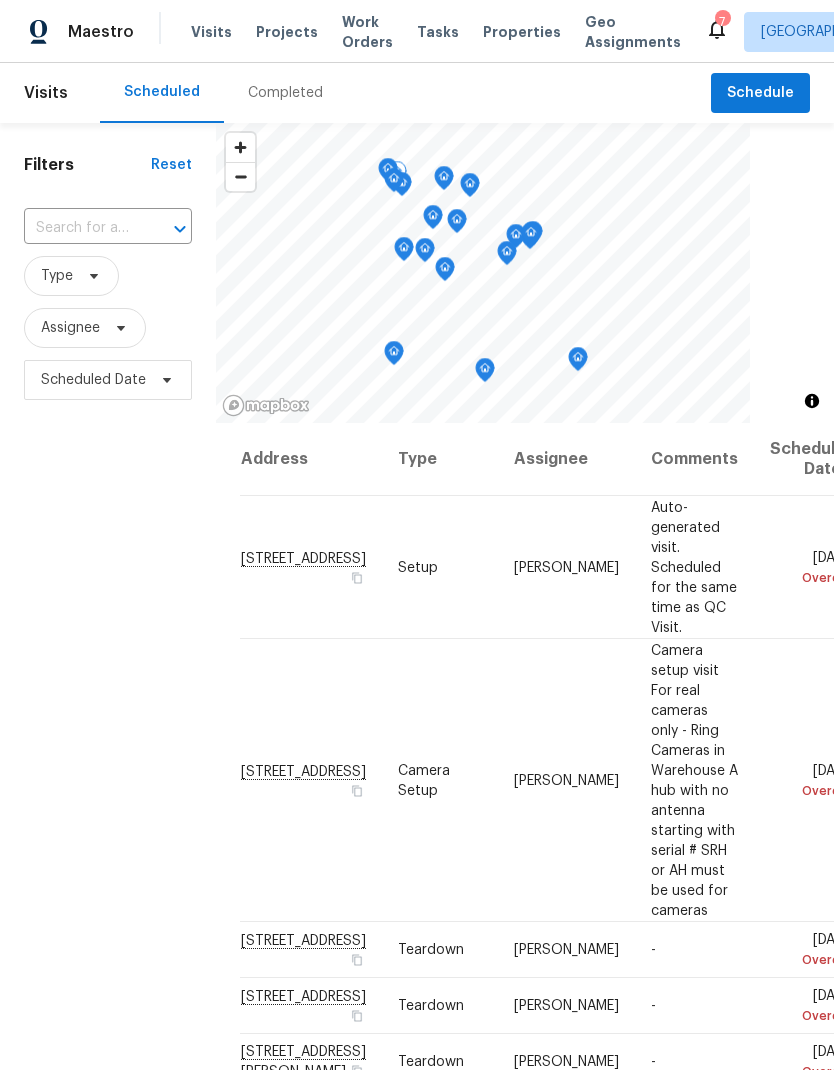 click 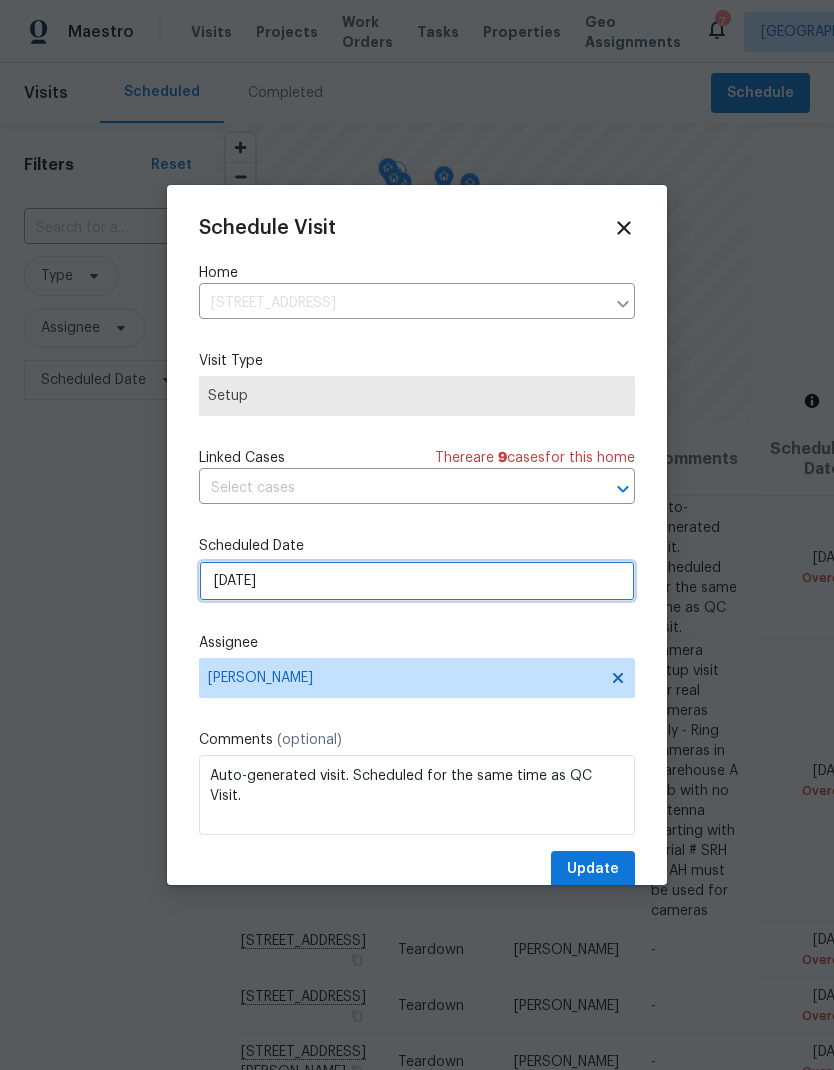 click on "[DATE]" at bounding box center (417, 581) 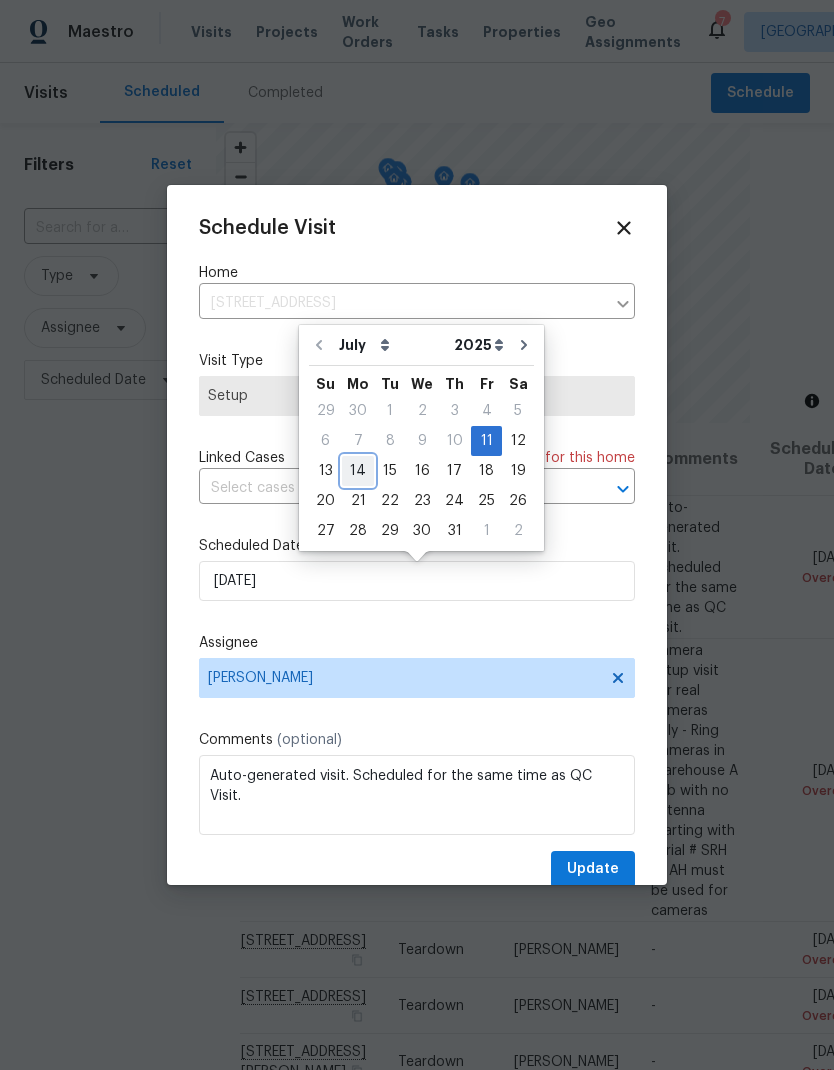 click on "14" at bounding box center [358, 471] 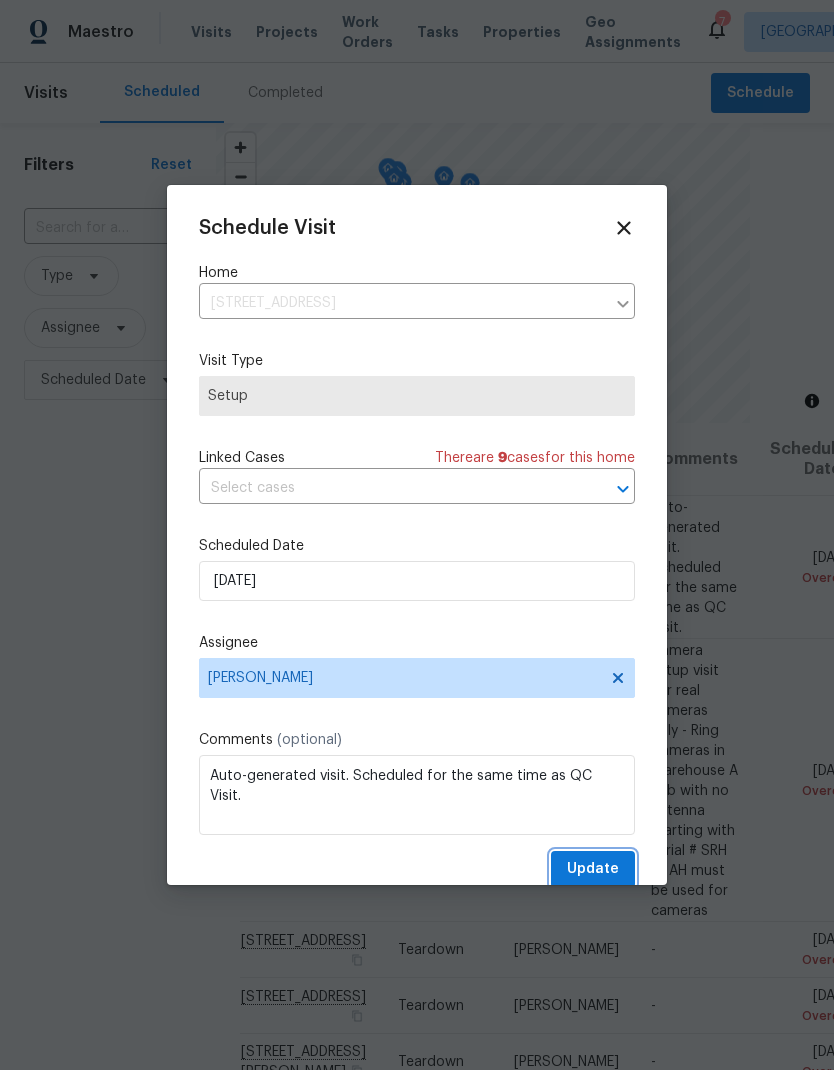 click on "Update" at bounding box center (593, 869) 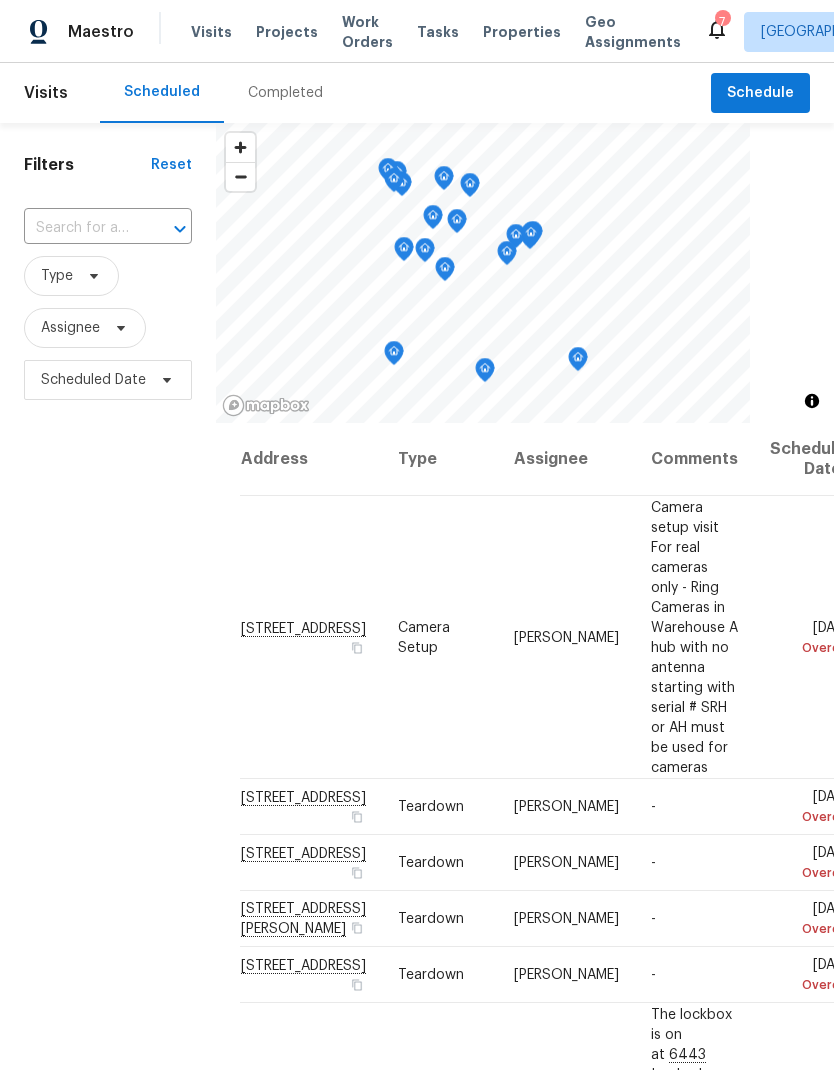 click on "Completed" at bounding box center (285, 93) 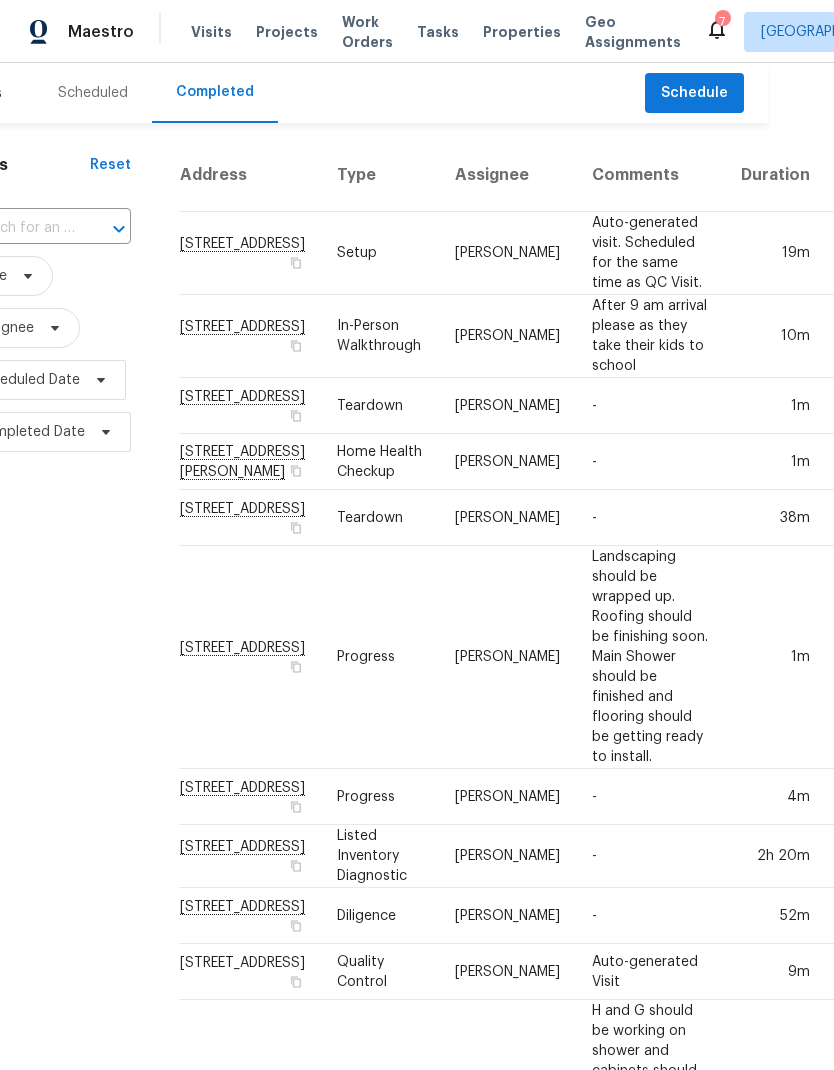 scroll, scrollTop: 0, scrollLeft: 67, axis: horizontal 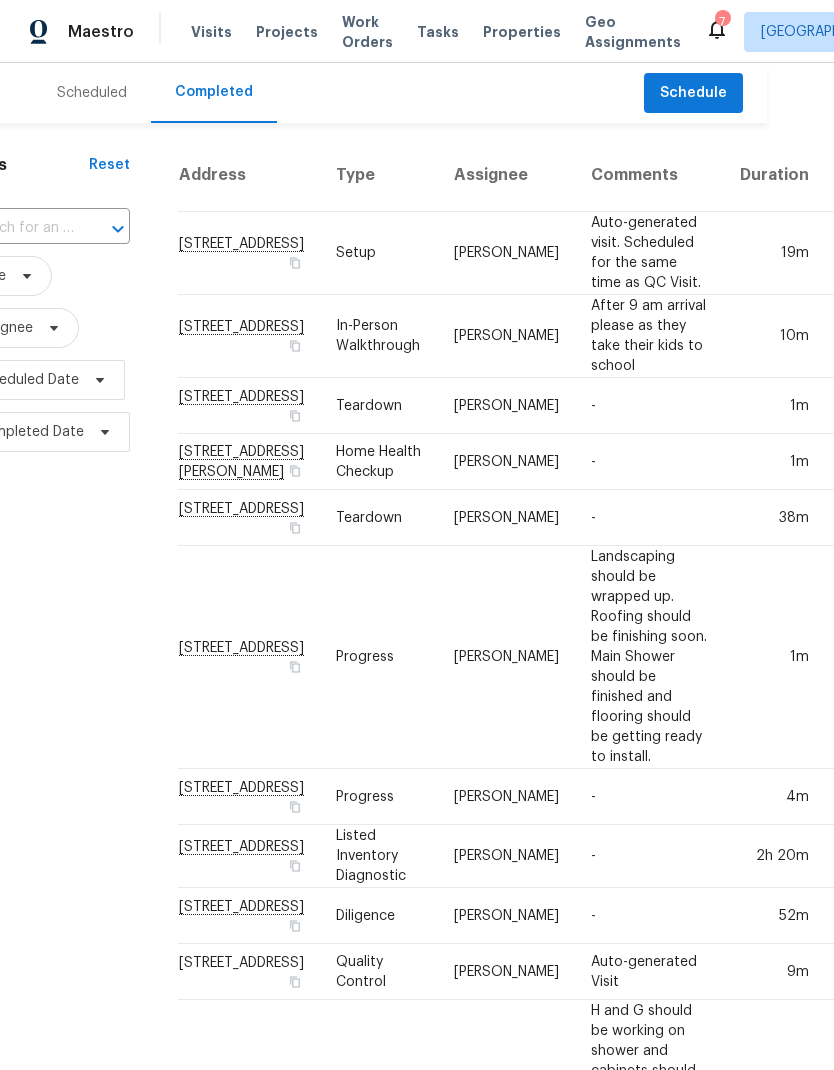 click on "[STREET_ADDRESS]" at bounding box center (249, 253) 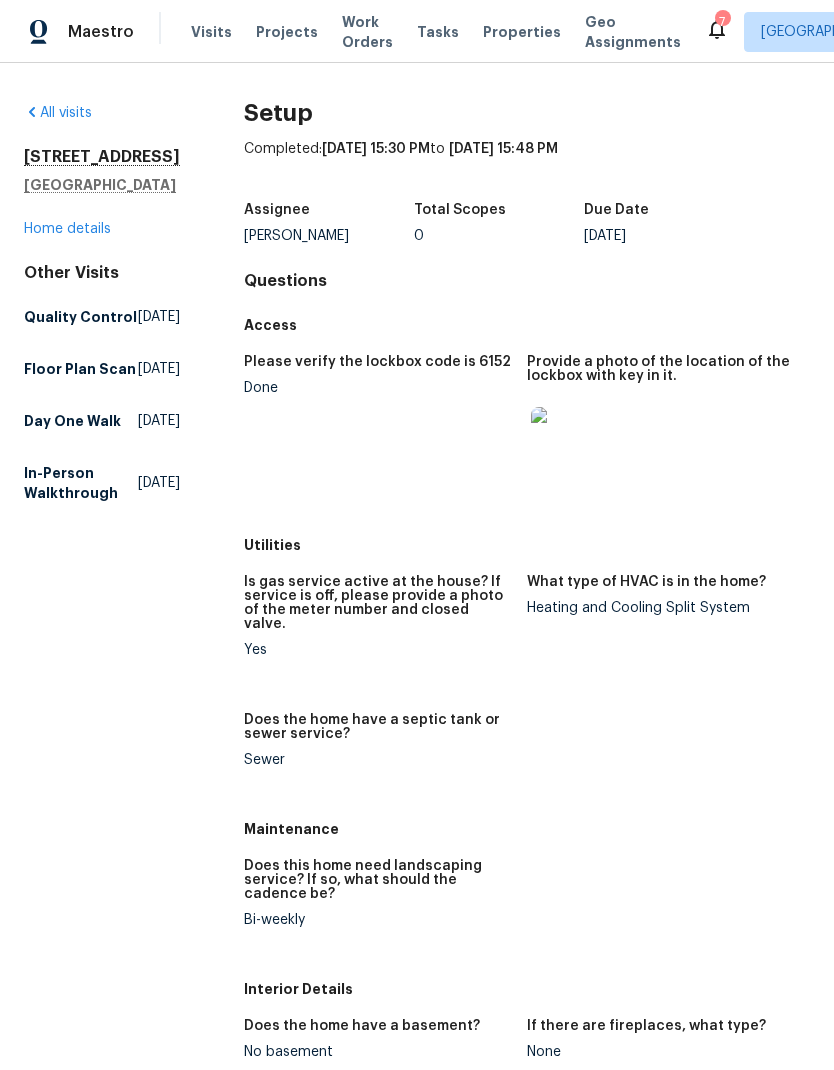 click on "Home details" at bounding box center (67, 229) 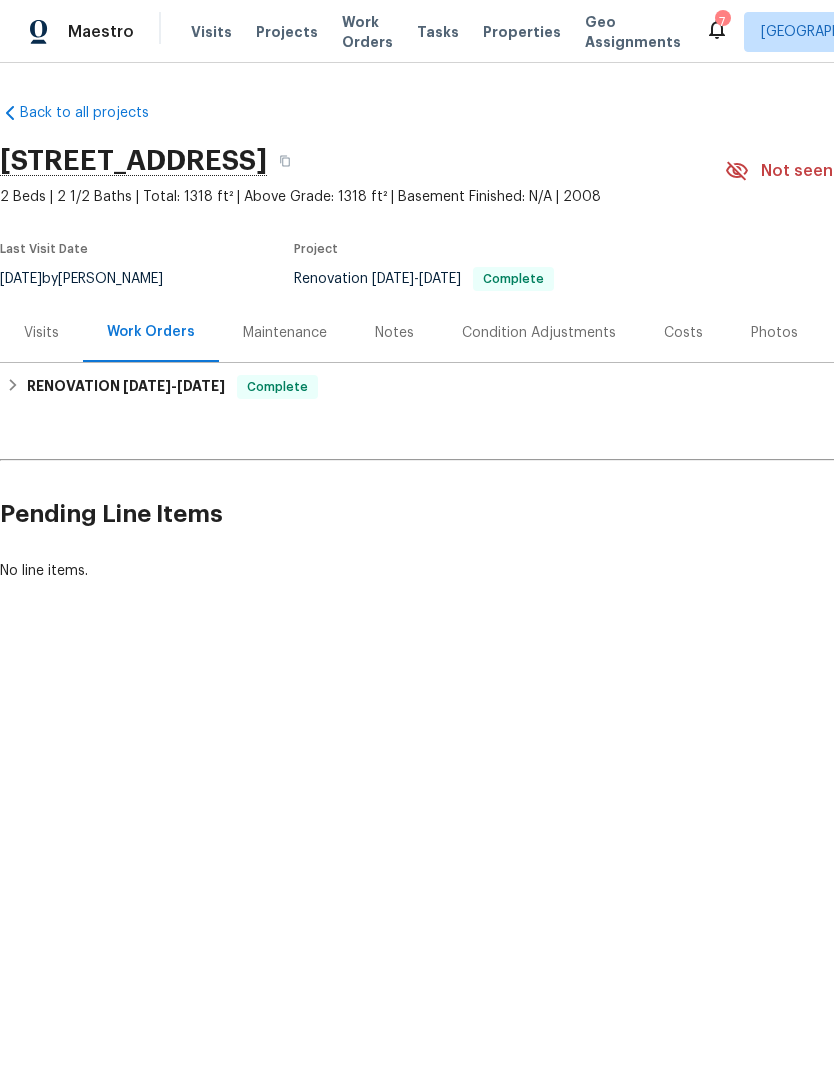 click on "Photos" at bounding box center [774, 333] 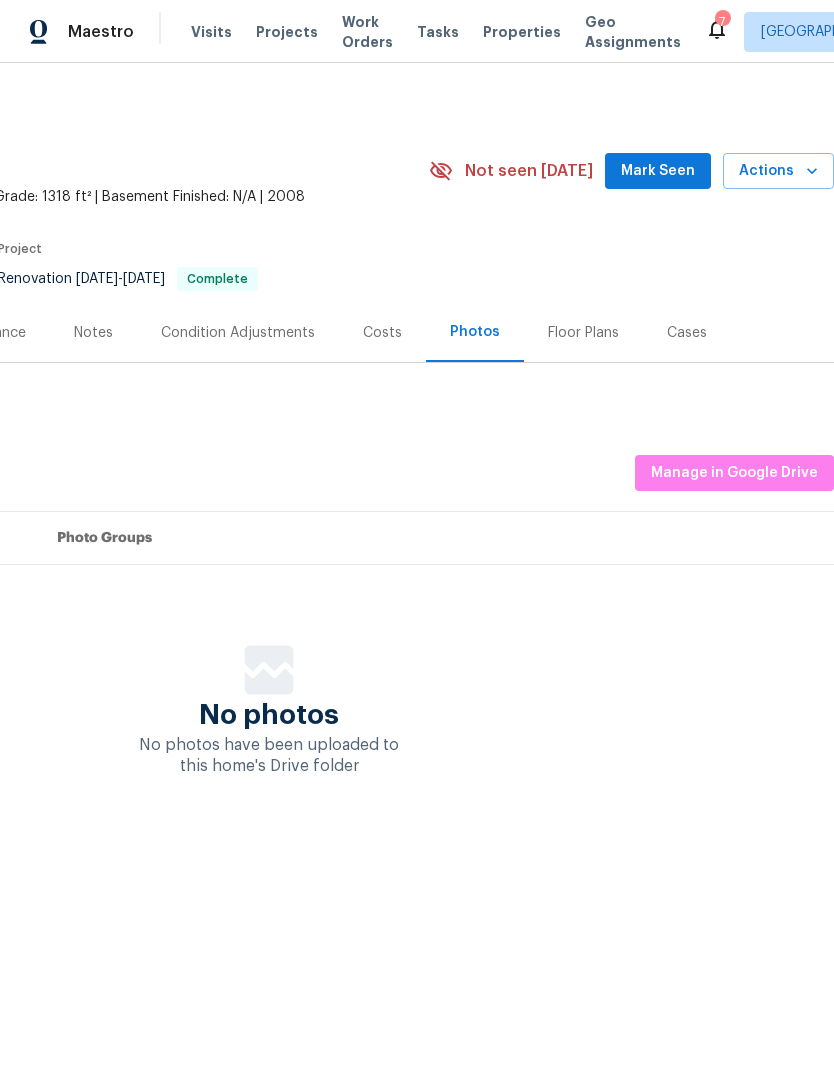 scroll, scrollTop: 0, scrollLeft: 296, axis: horizontal 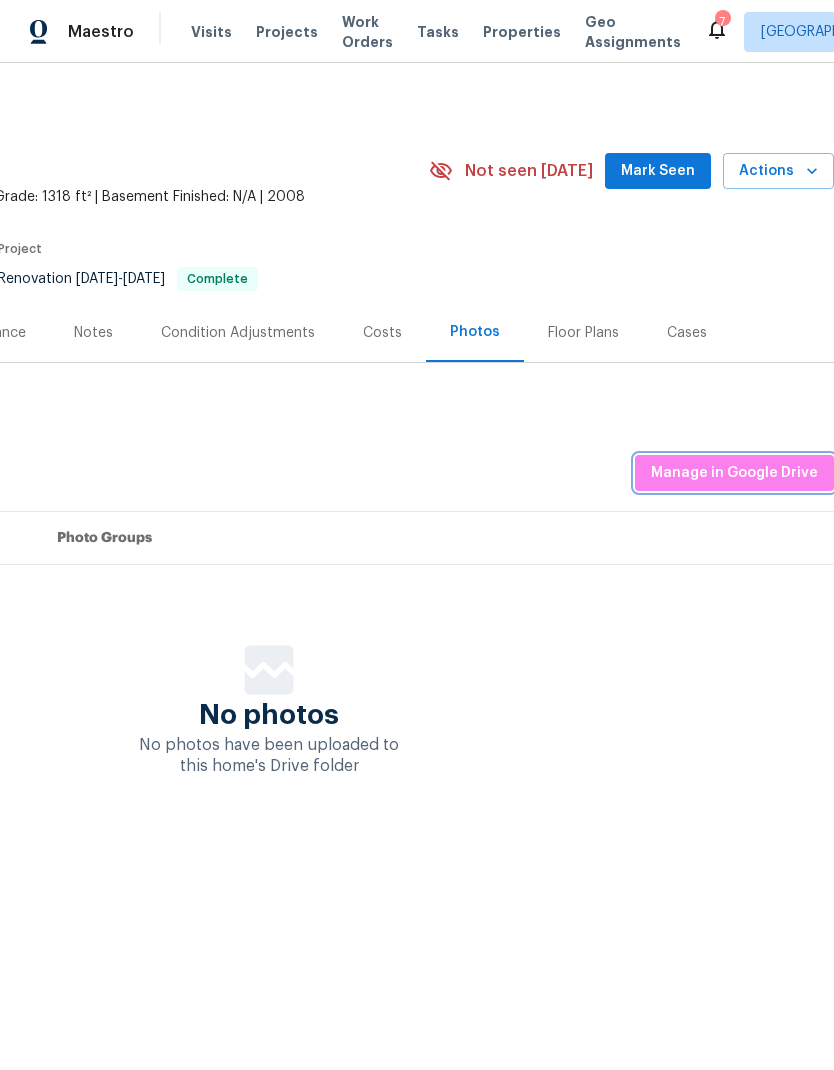 click on "Manage in Google Drive" at bounding box center [734, 473] 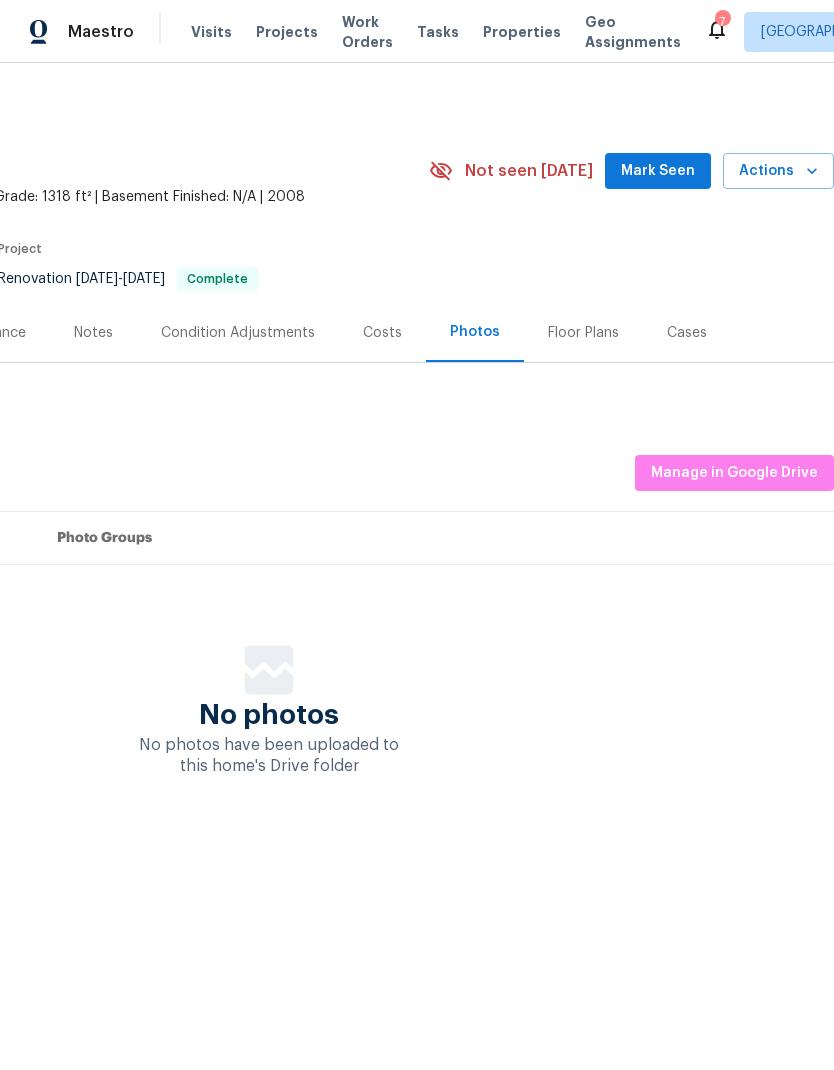 click on "Visits" at bounding box center [211, 32] 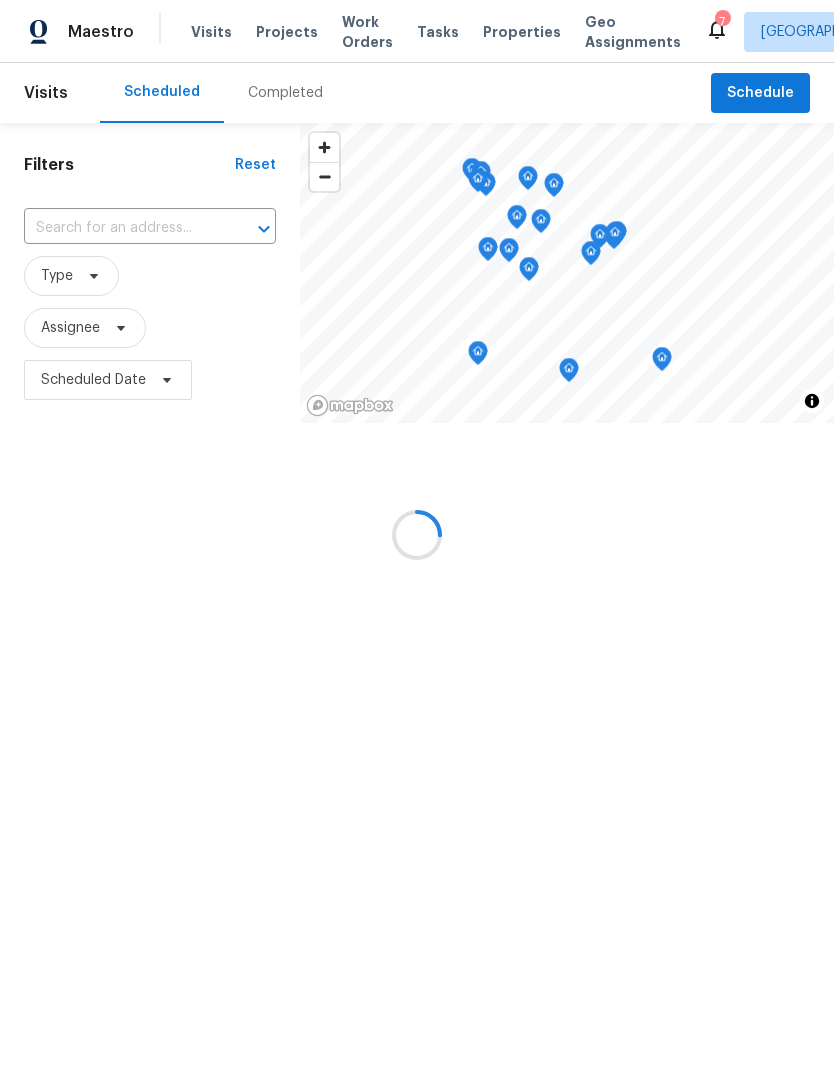 click at bounding box center (417, 535) 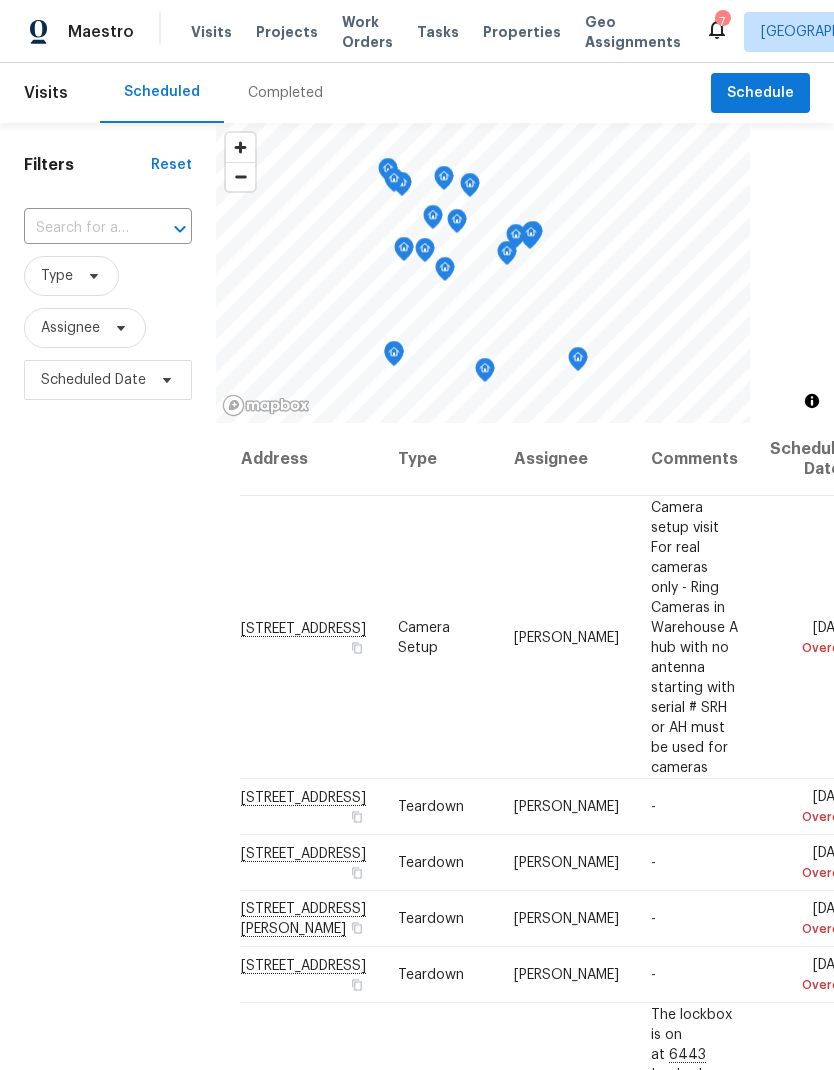 click at bounding box center [80, 228] 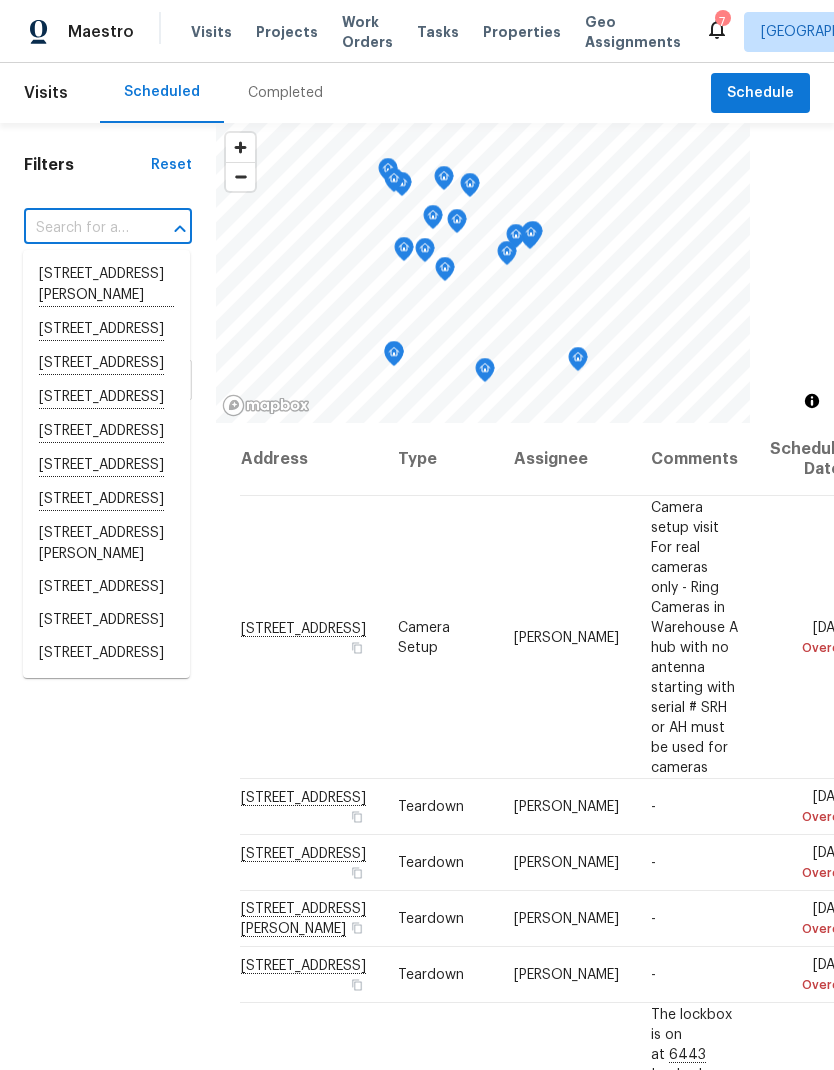 click at bounding box center [80, 228] 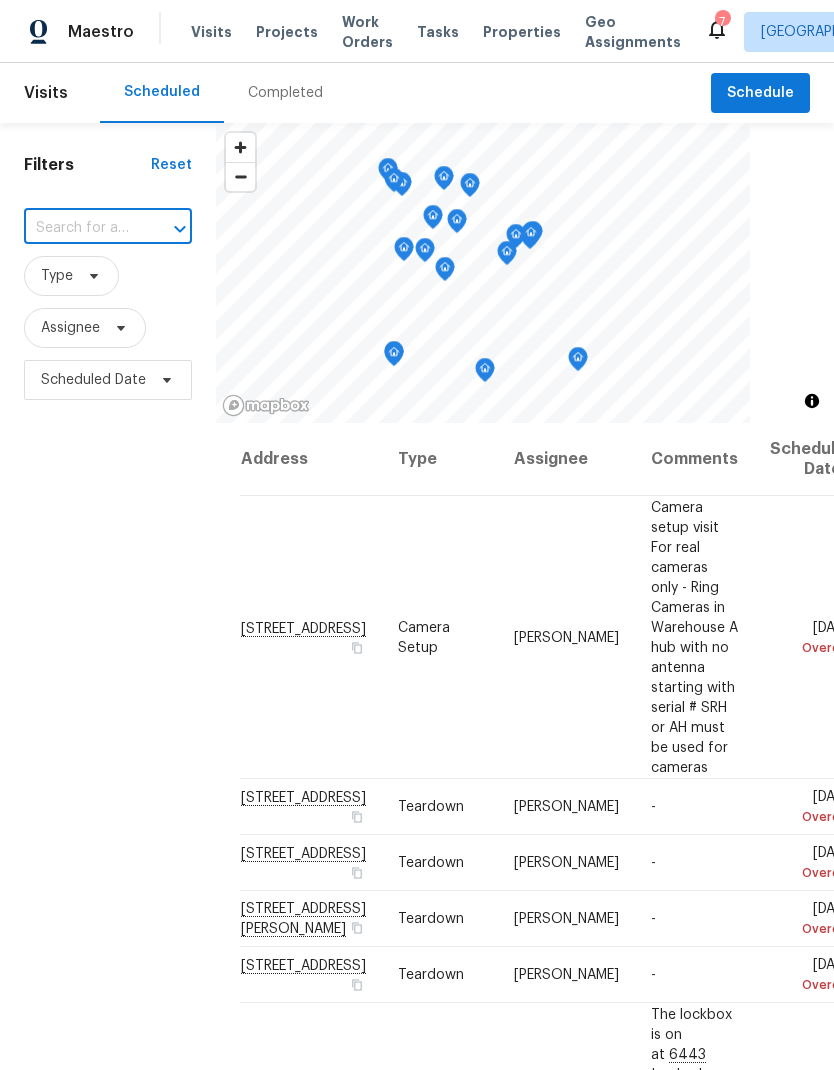 paste on "[STREET_ADDRESS]" 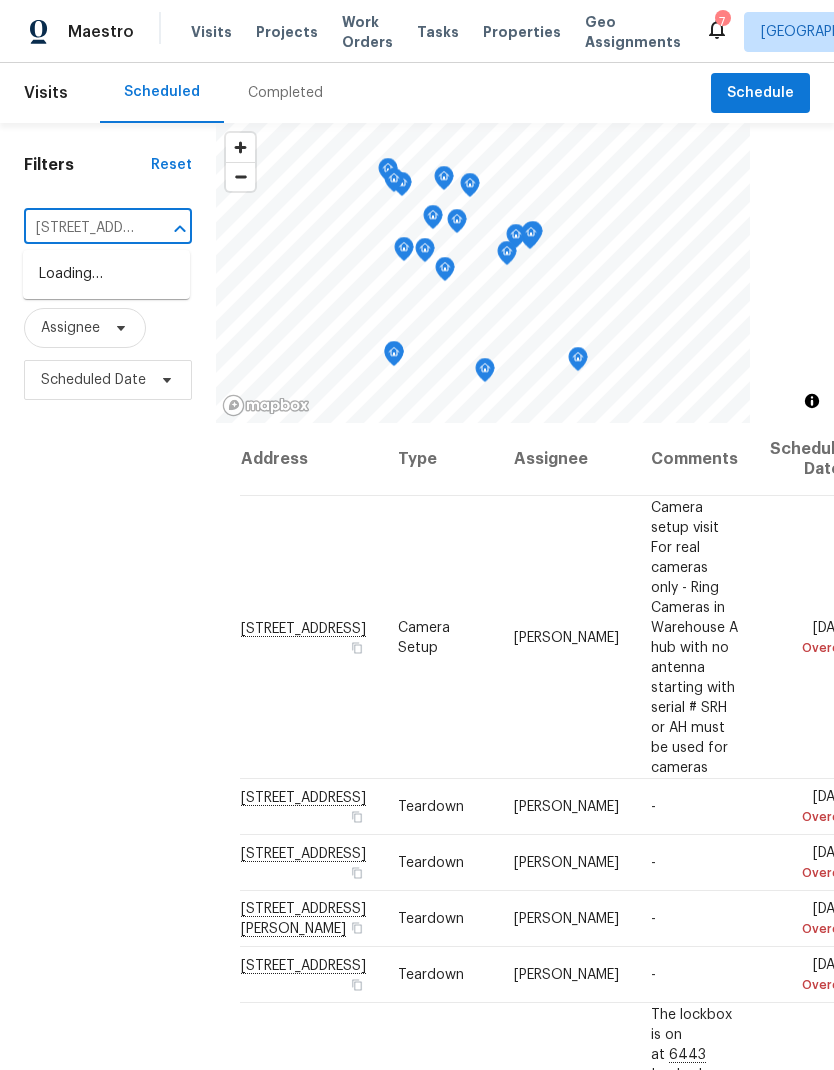 type on "[STREET_ADDRESS]" 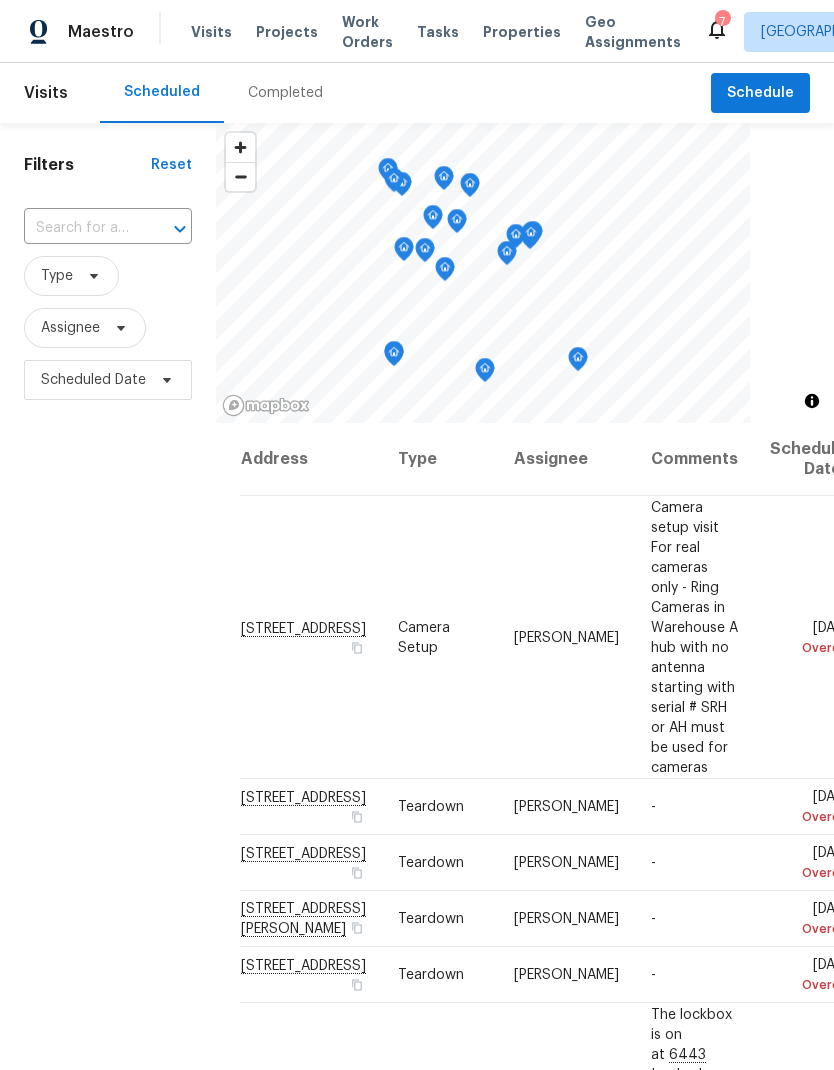 click at bounding box center [80, 228] 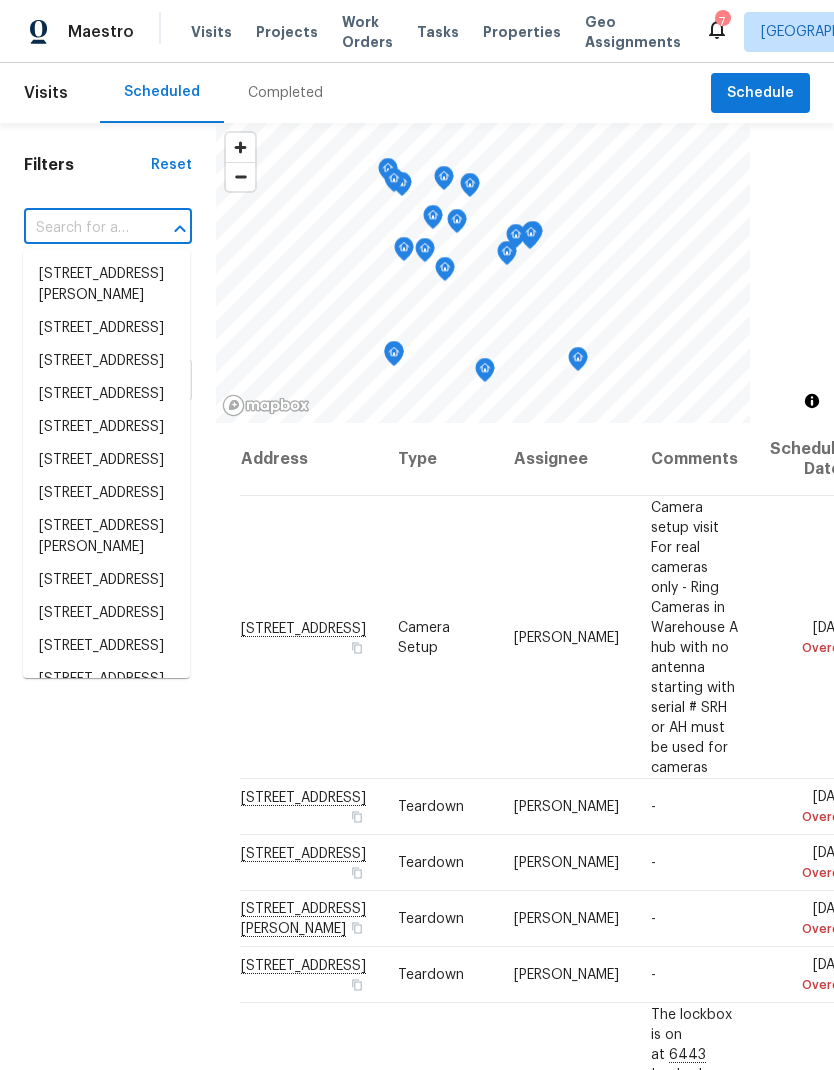 click at bounding box center (80, 228) 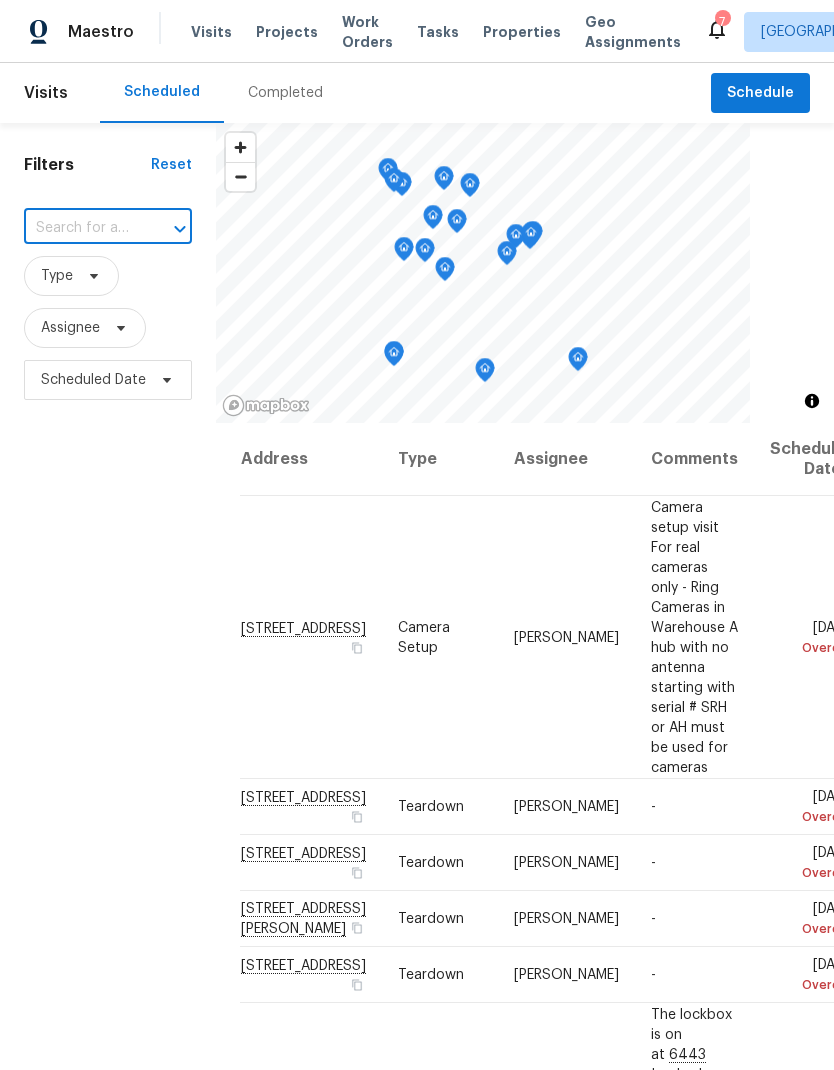 paste on "[STREET_ADDRESS]" 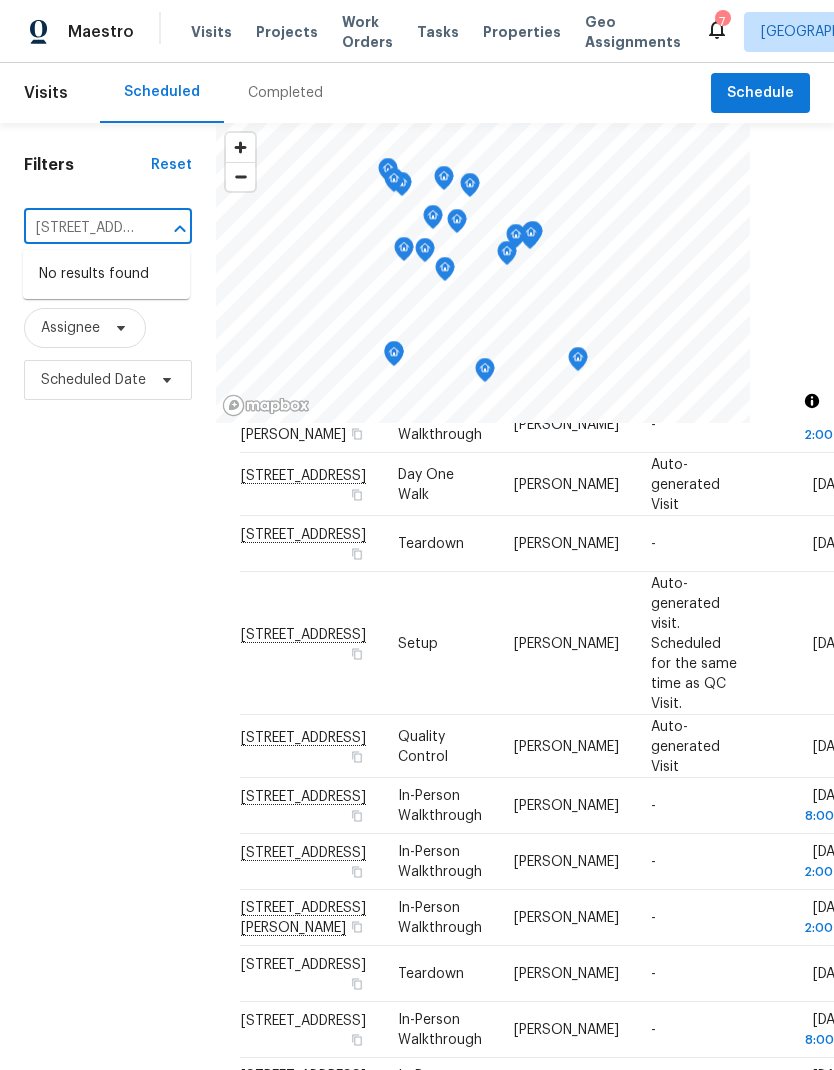 scroll, scrollTop: 1097, scrollLeft: 0, axis: vertical 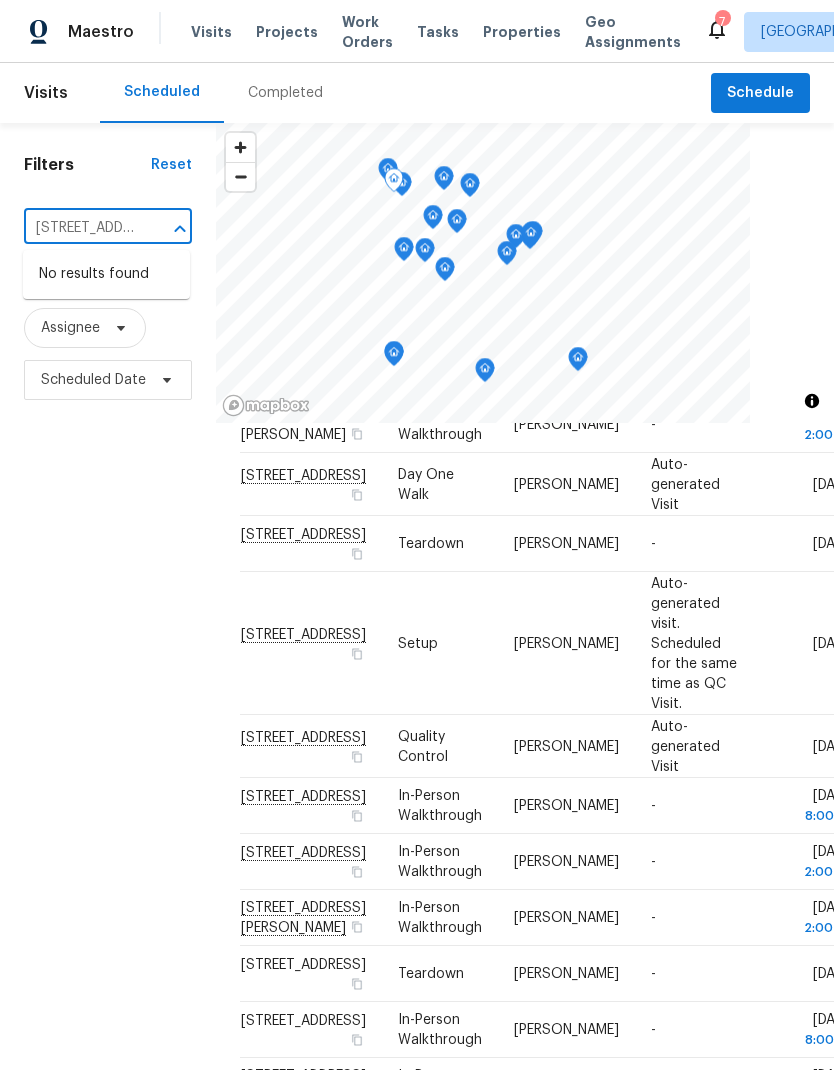 type on "[STREET_ADDRESS]" 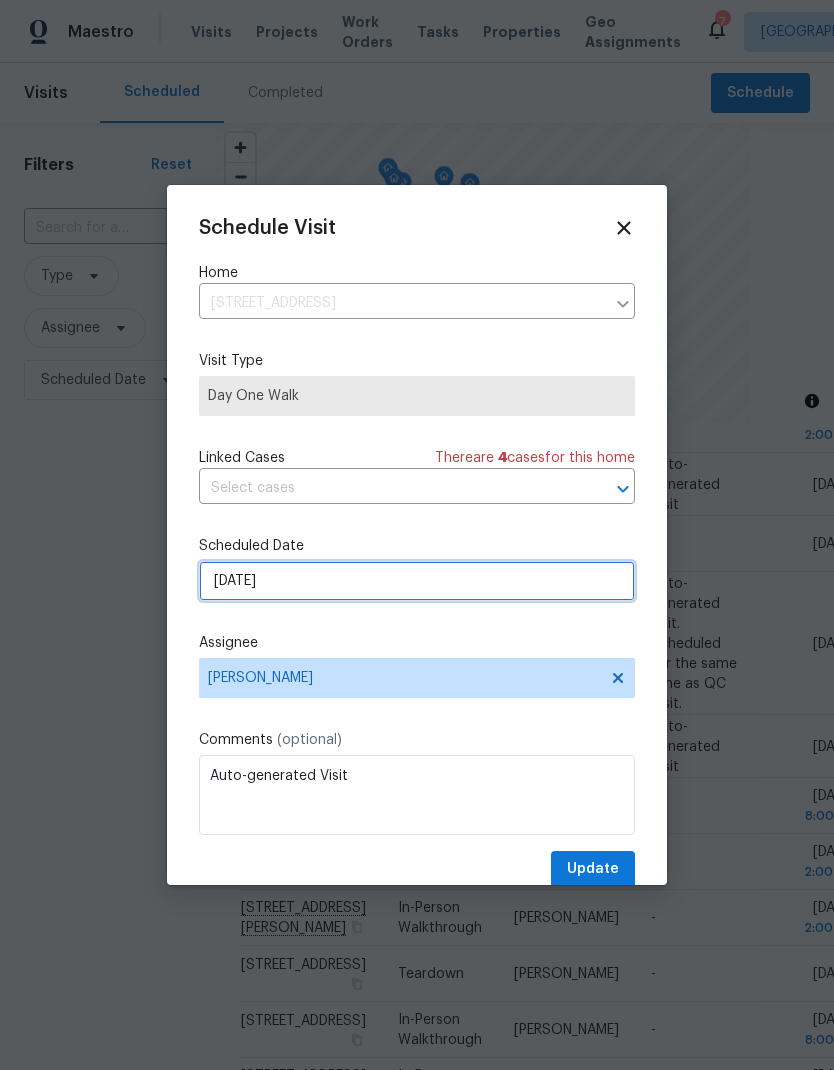 click on "[DATE]" at bounding box center (417, 581) 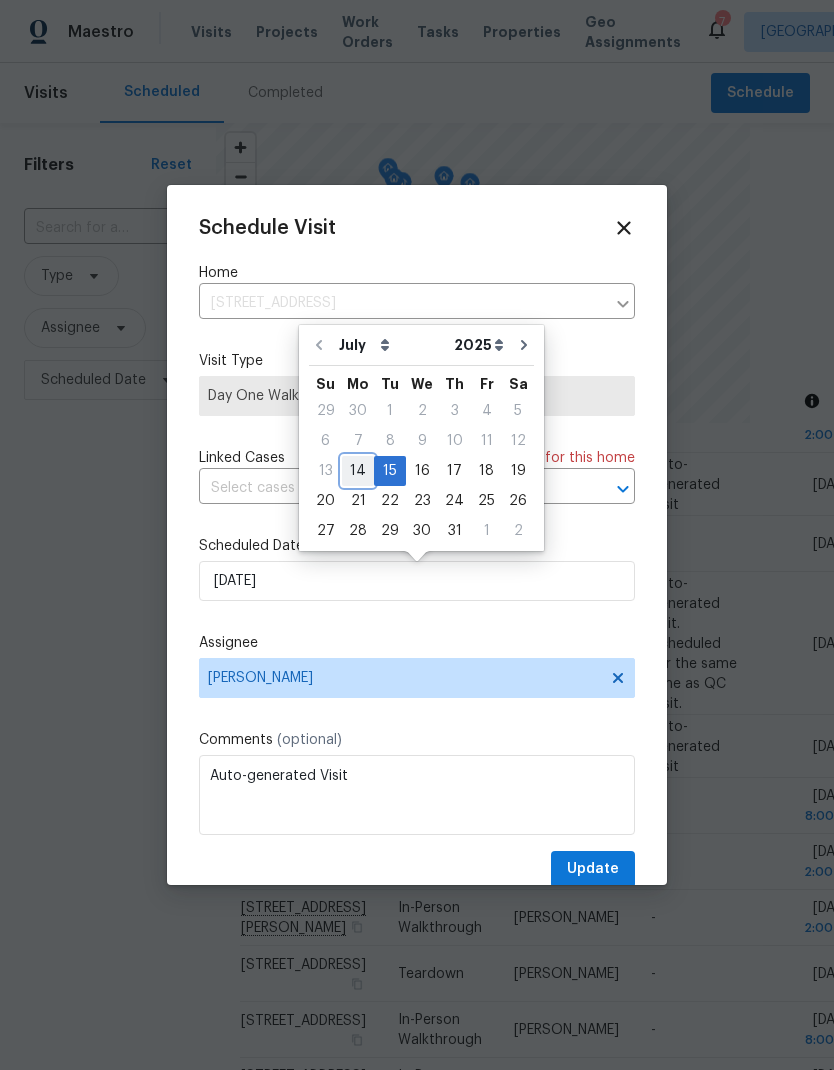click on "14" at bounding box center [358, 471] 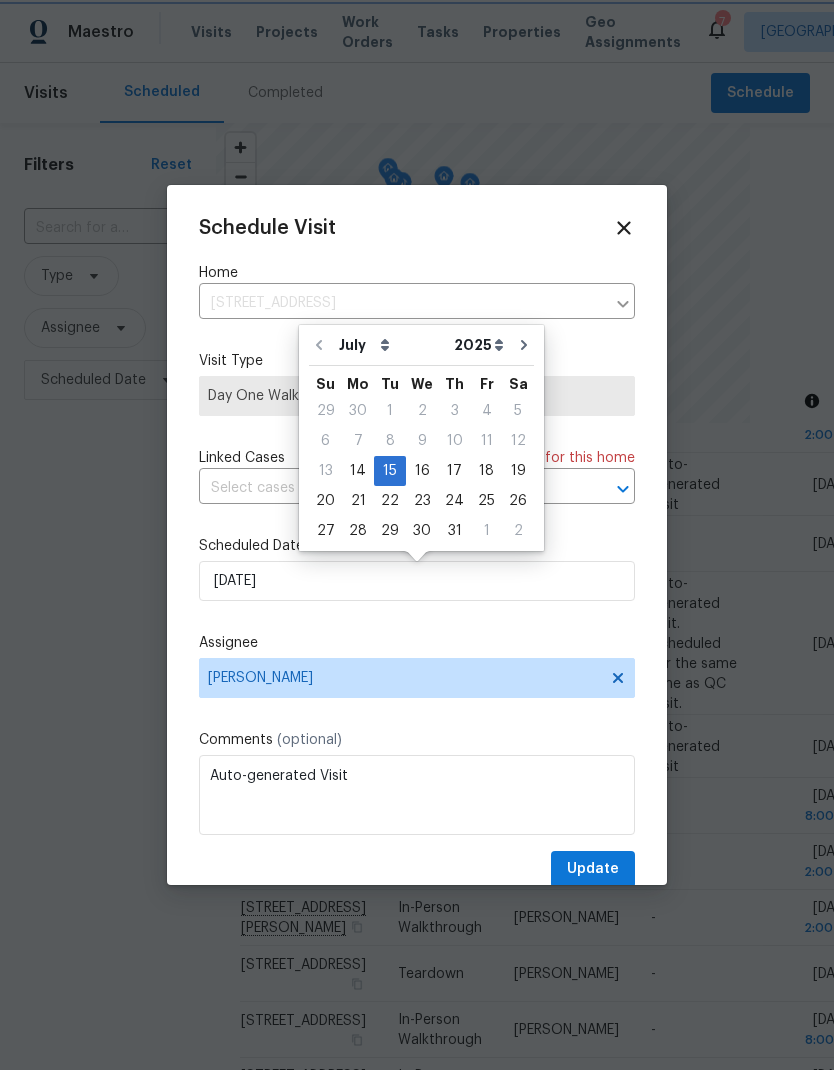 type on "[DATE]" 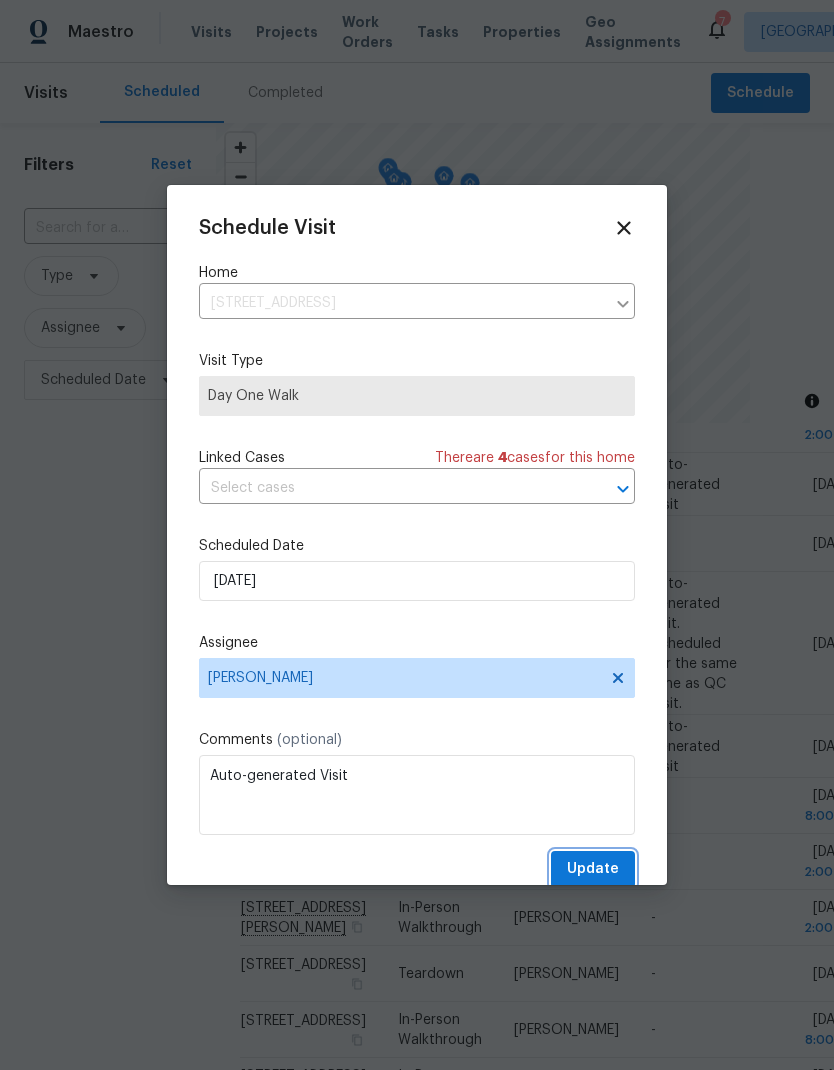 click on "Update" at bounding box center [593, 869] 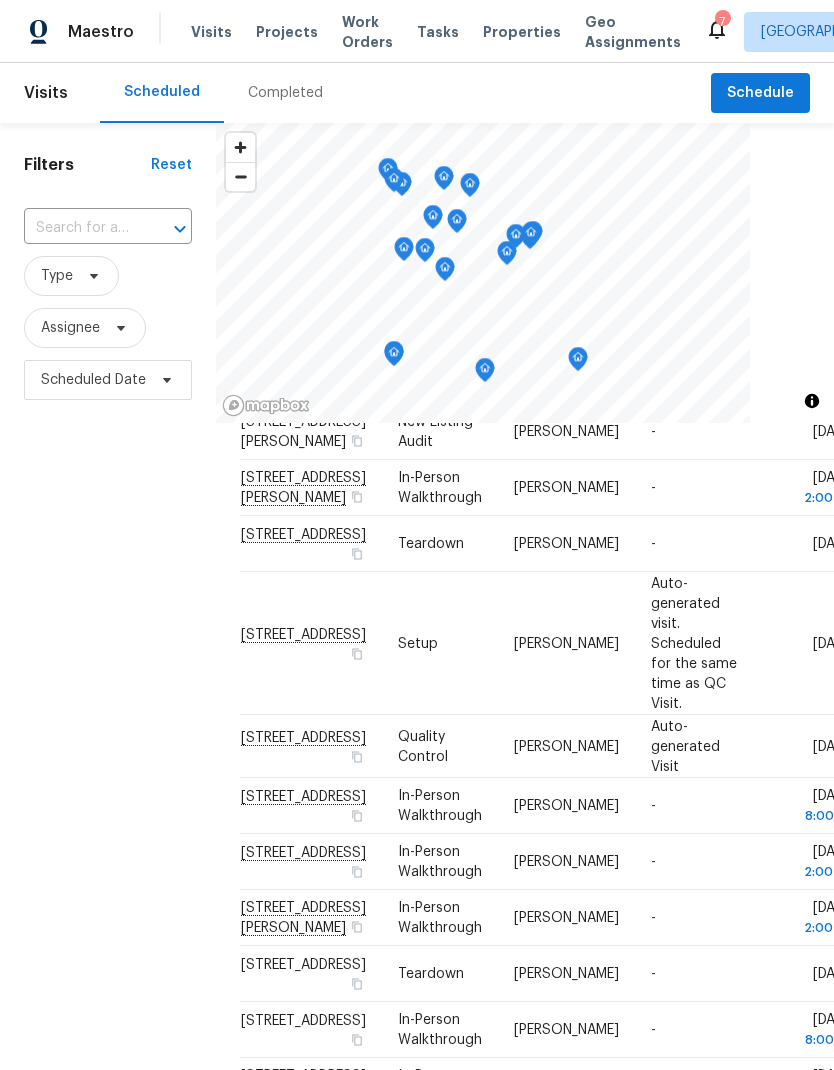 click on "[STREET_ADDRESS]" at bounding box center [311, 862] 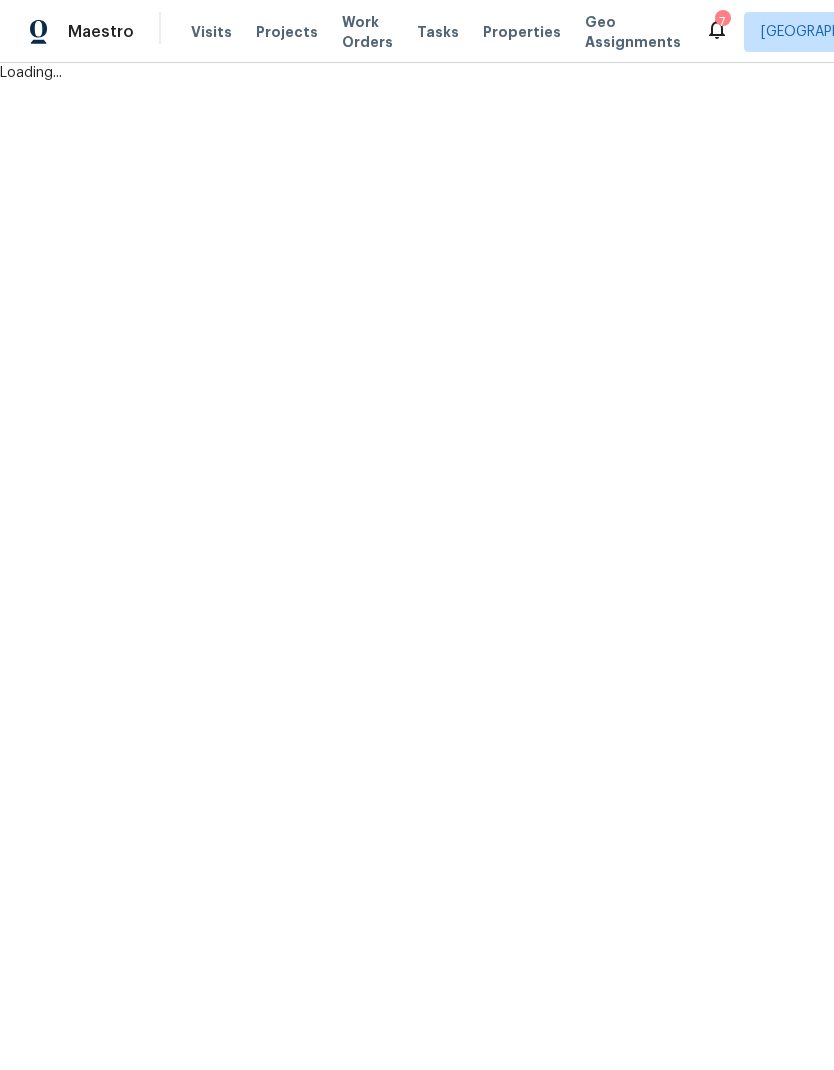 click on "Work Orders" at bounding box center [367, 32] 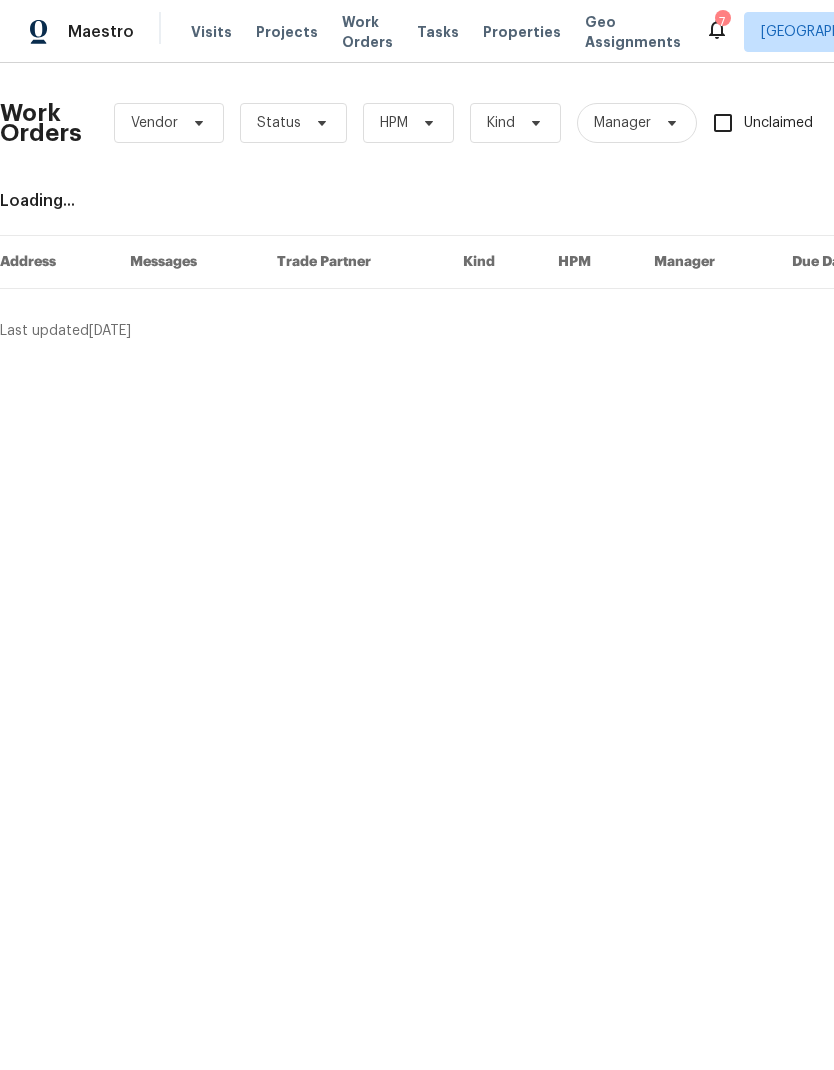 click on "Work Orders" at bounding box center (367, 32) 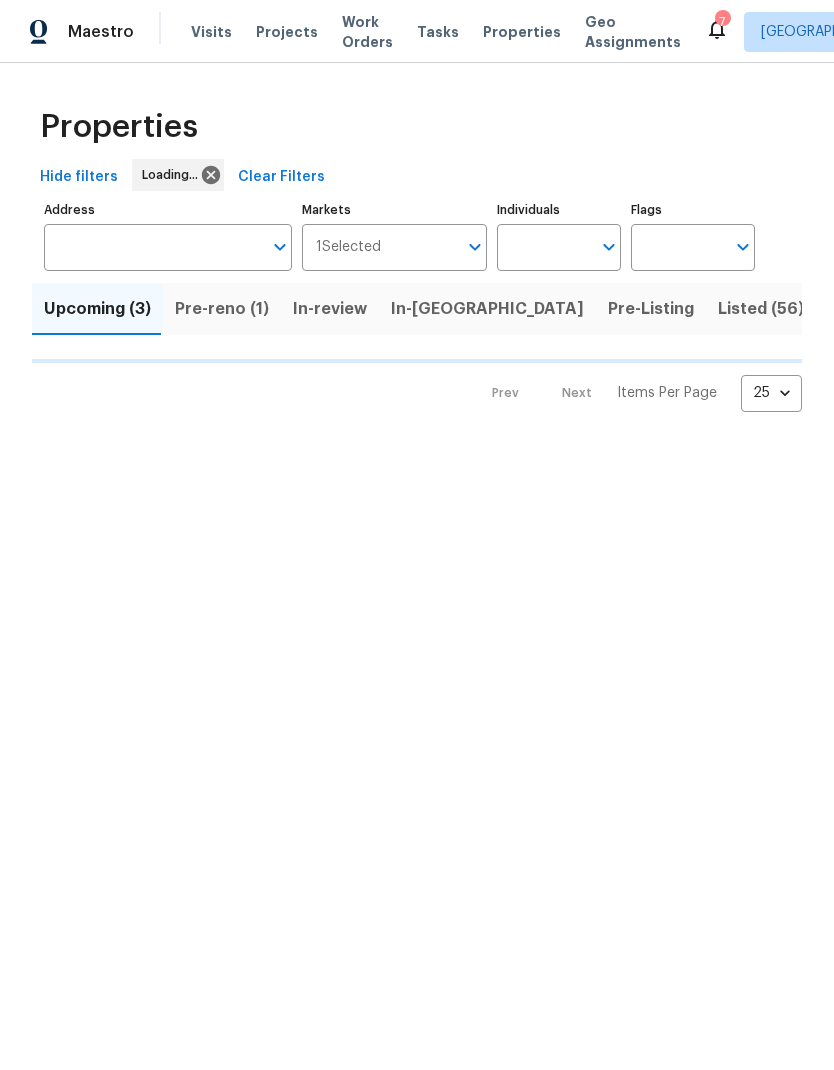 click on "Pre-reno (1)" at bounding box center (222, 309) 